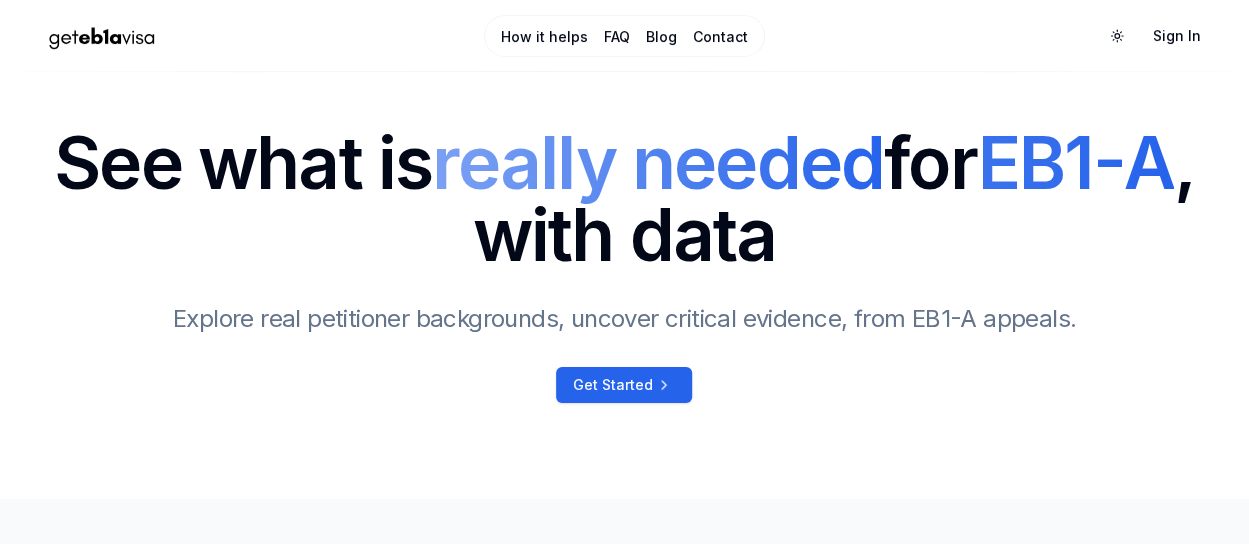 scroll, scrollTop: 0, scrollLeft: 0, axis: both 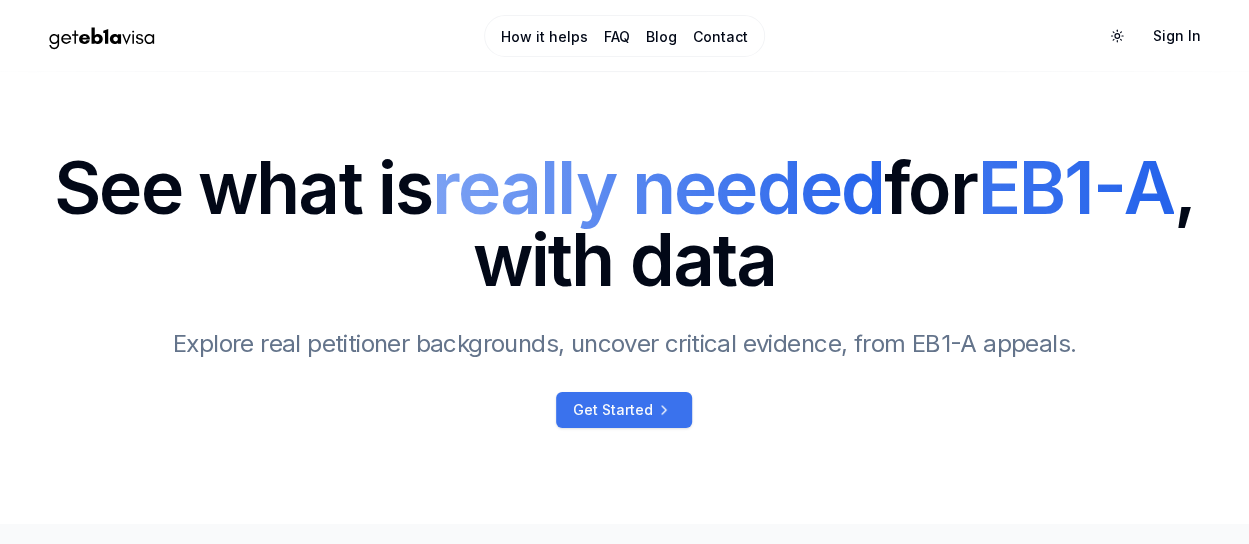 click on "Get Started" at bounding box center [612, 410] 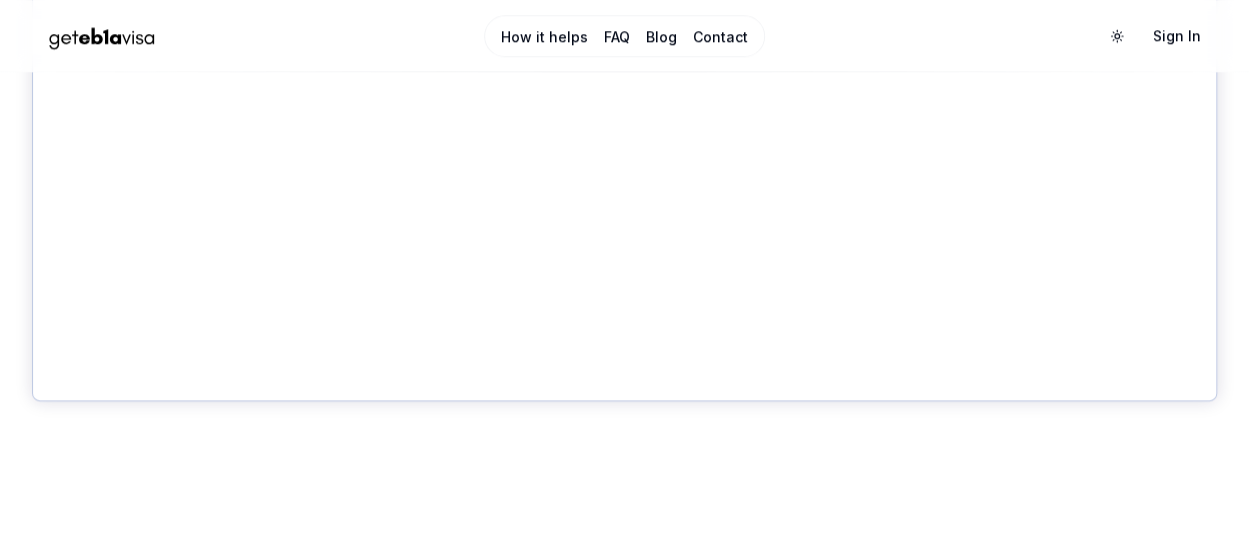 scroll, scrollTop: 1111, scrollLeft: 0, axis: vertical 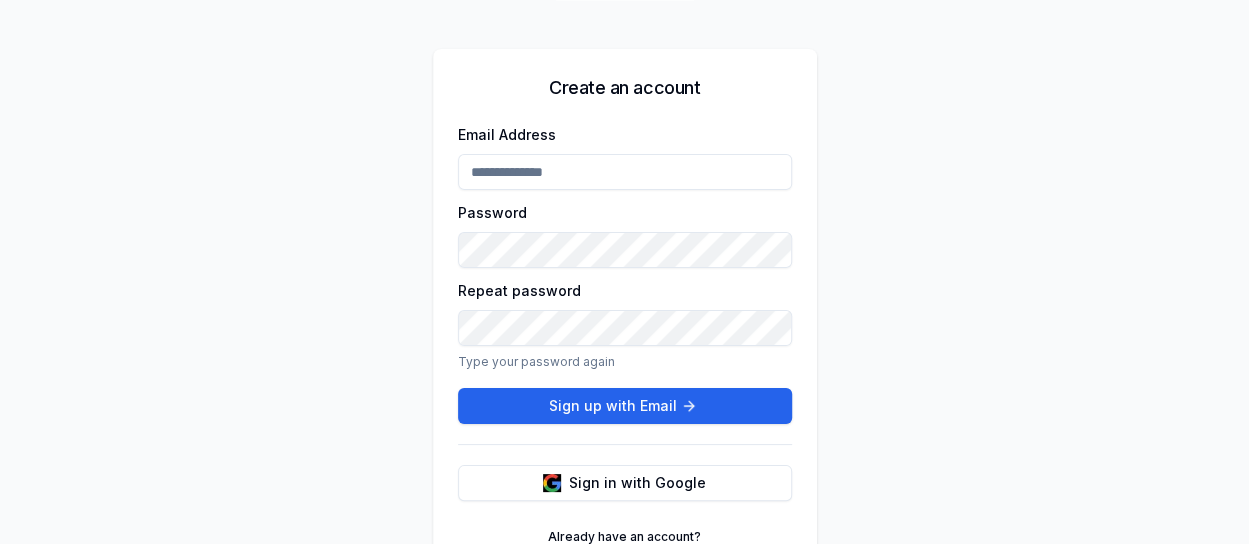 click on "Email Address" at bounding box center (625, 172) 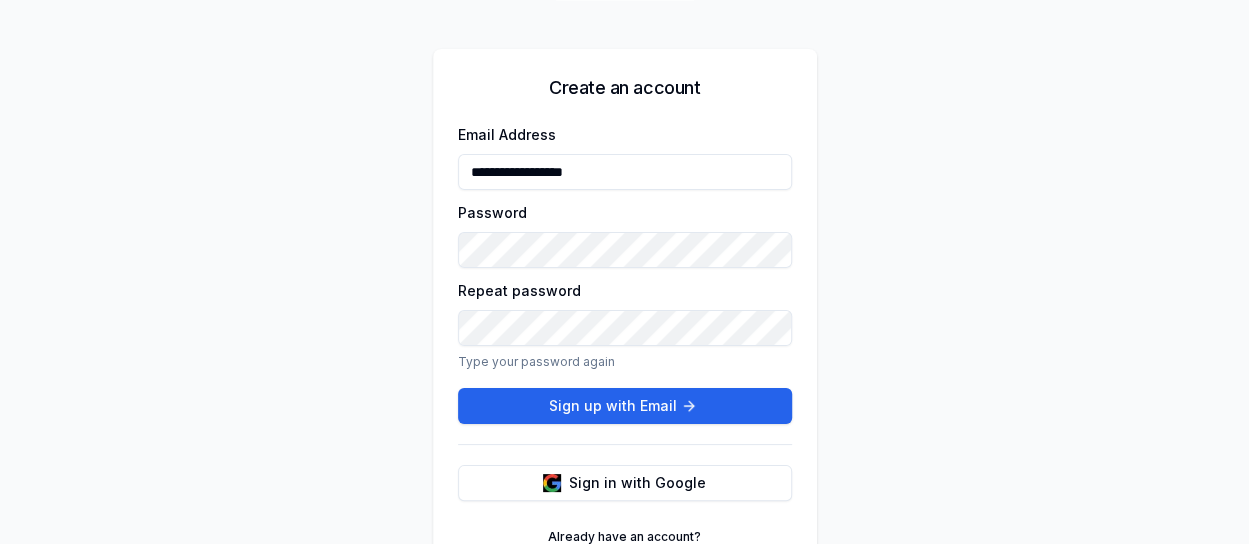 click on "**********" at bounding box center [625, 172] 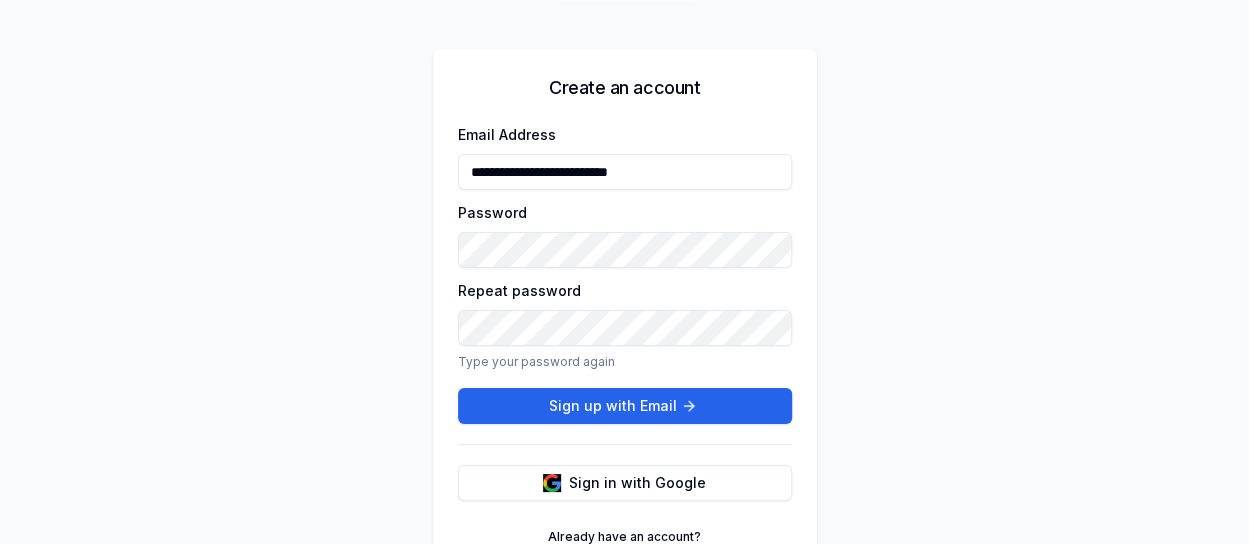 type on "**********" 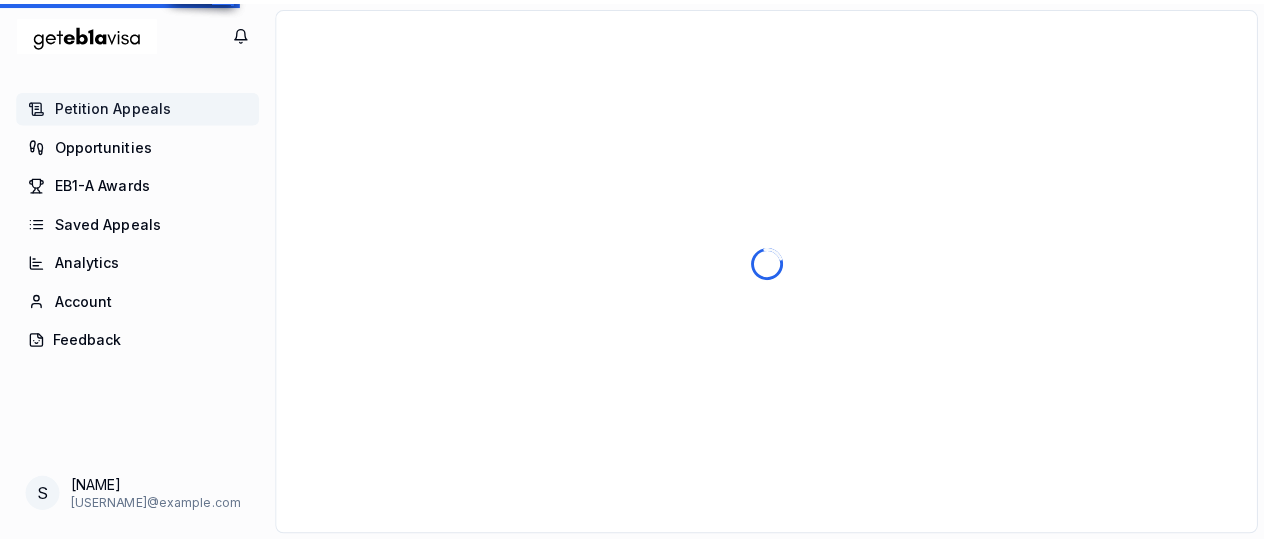 scroll, scrollTop: 0, scrollLeft: 0, axis: both 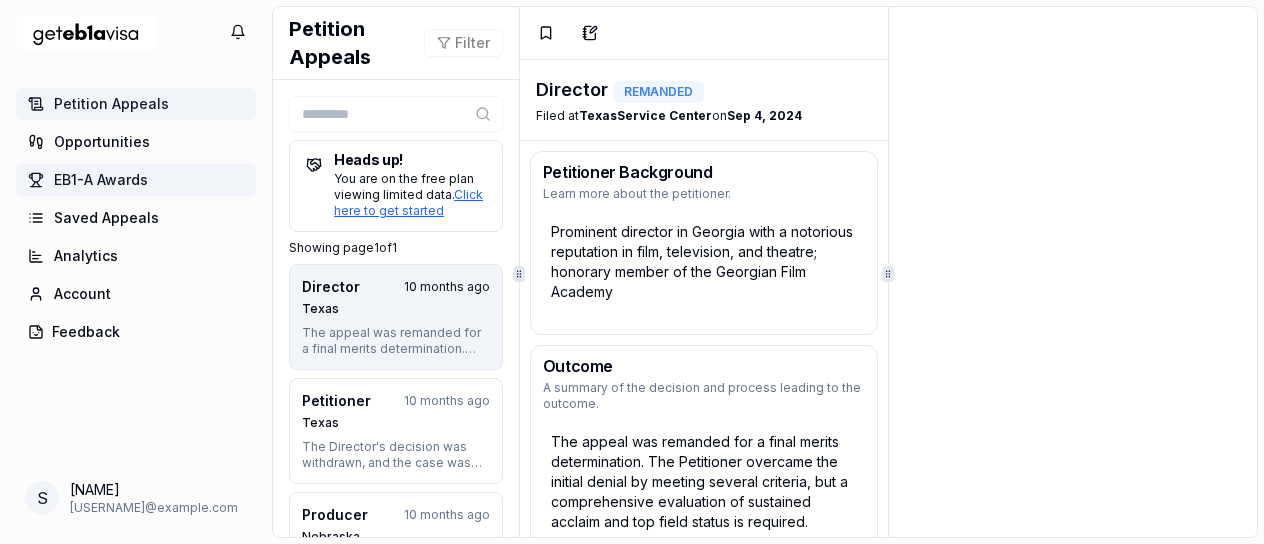 click on "EB1-A Awards" at bounding box center [101, 180] 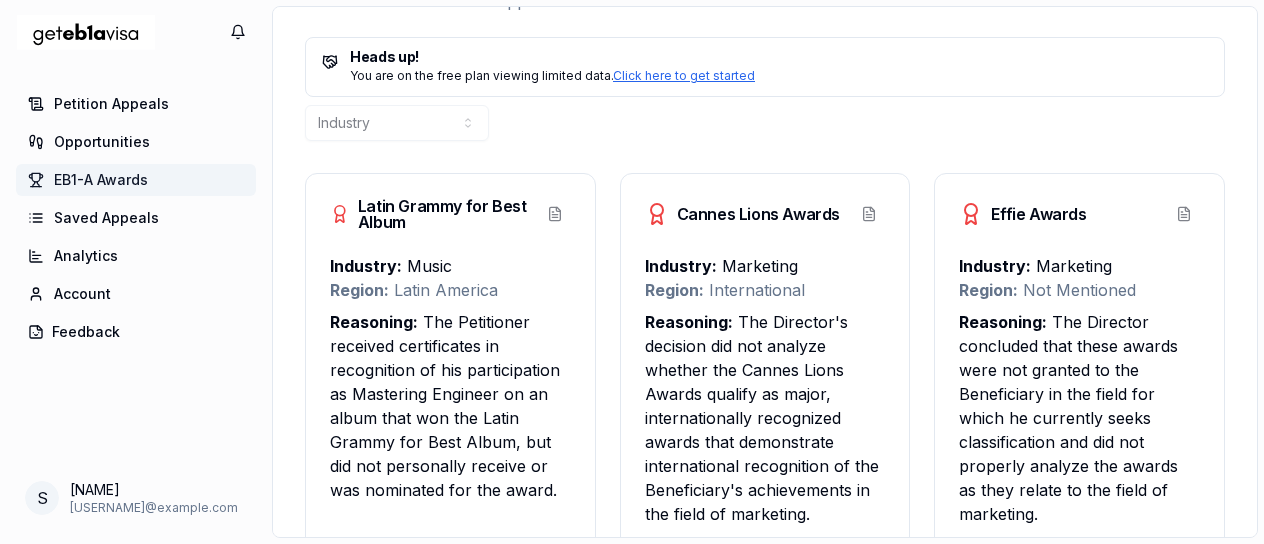 scroll, scrollTop: 86, scrollLeft: 0, axis: vertical 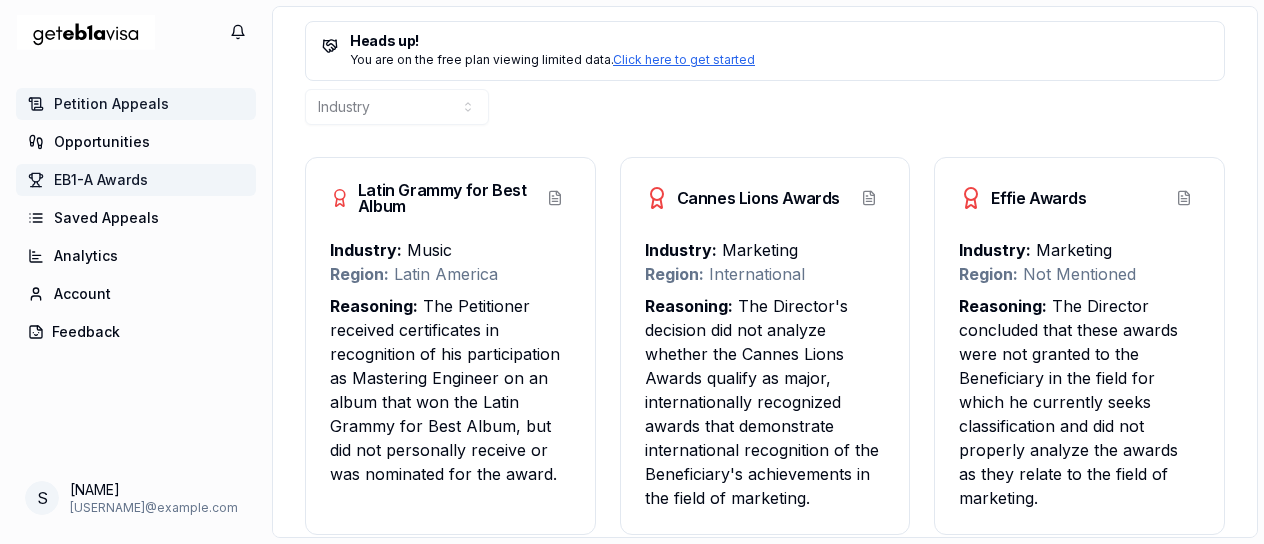 click on "Petition Appeals" at bounding box center [136, 104] 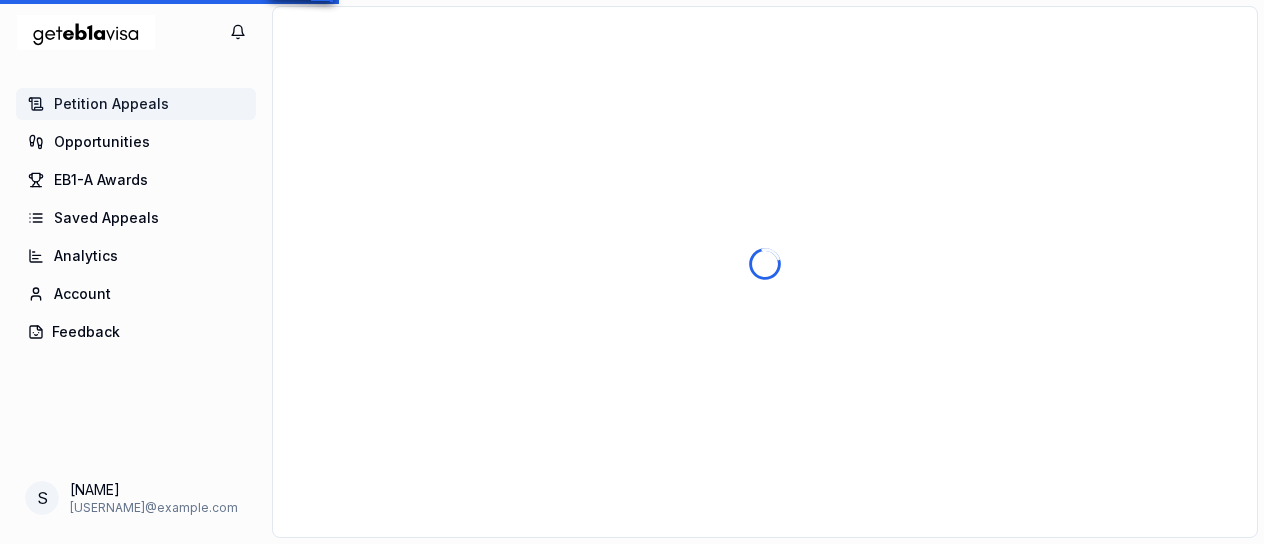 scroll, scrollTop: 0, scrollLeft: 0, axis: both 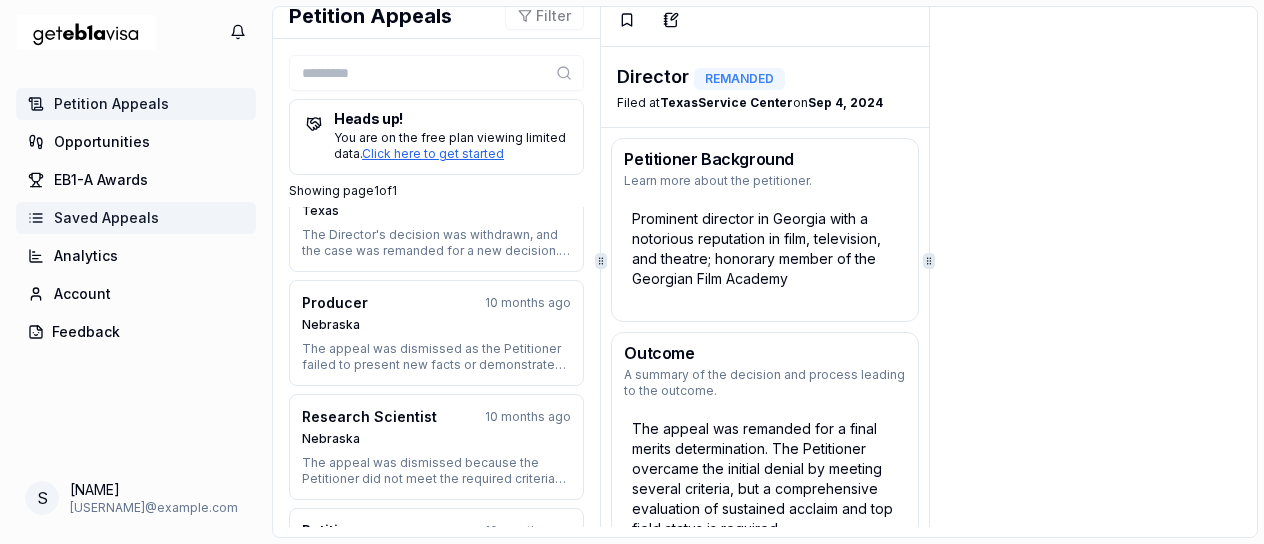 click on "Saved Appeals" at bounding box center (106, 218) 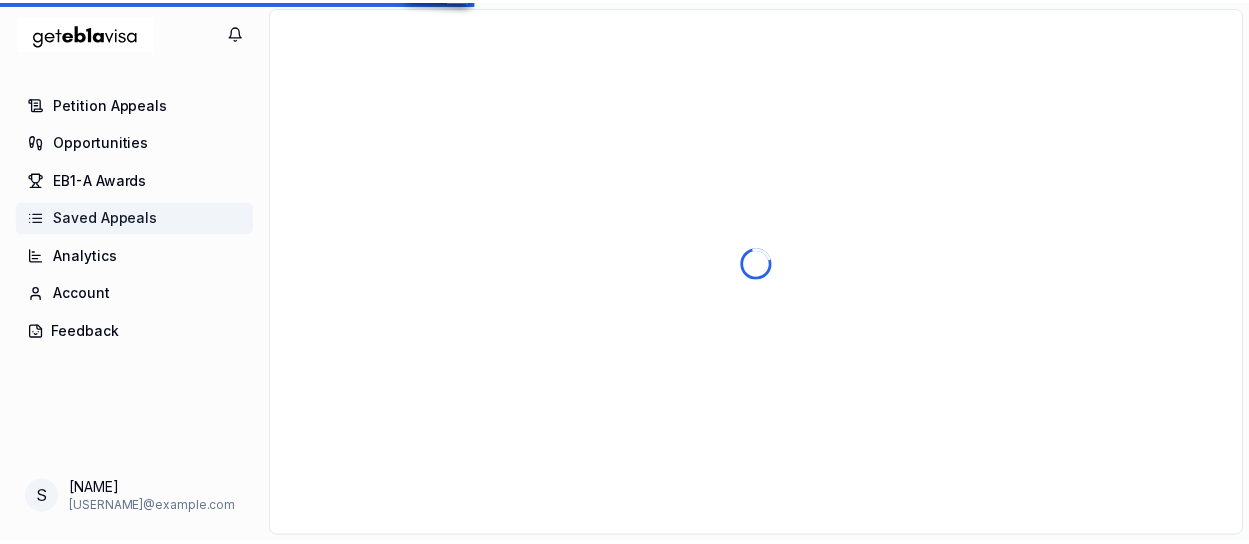 scroll, scrollTop: 0, scrollLeft: 0, axis: both 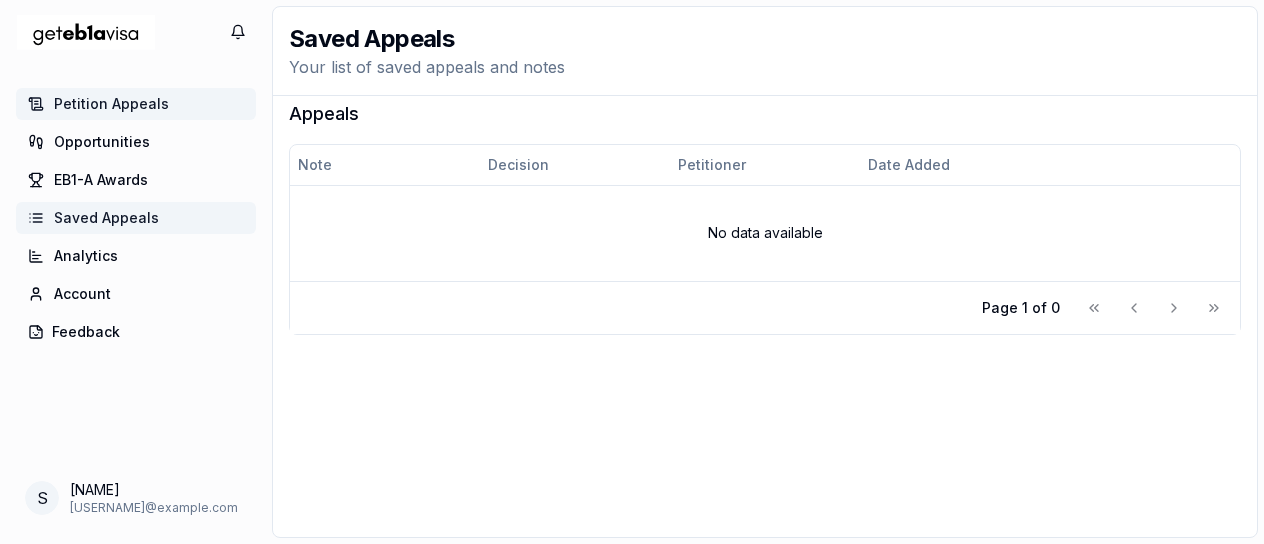 click on "Petition Appeals" at bounding box center (111, 104) 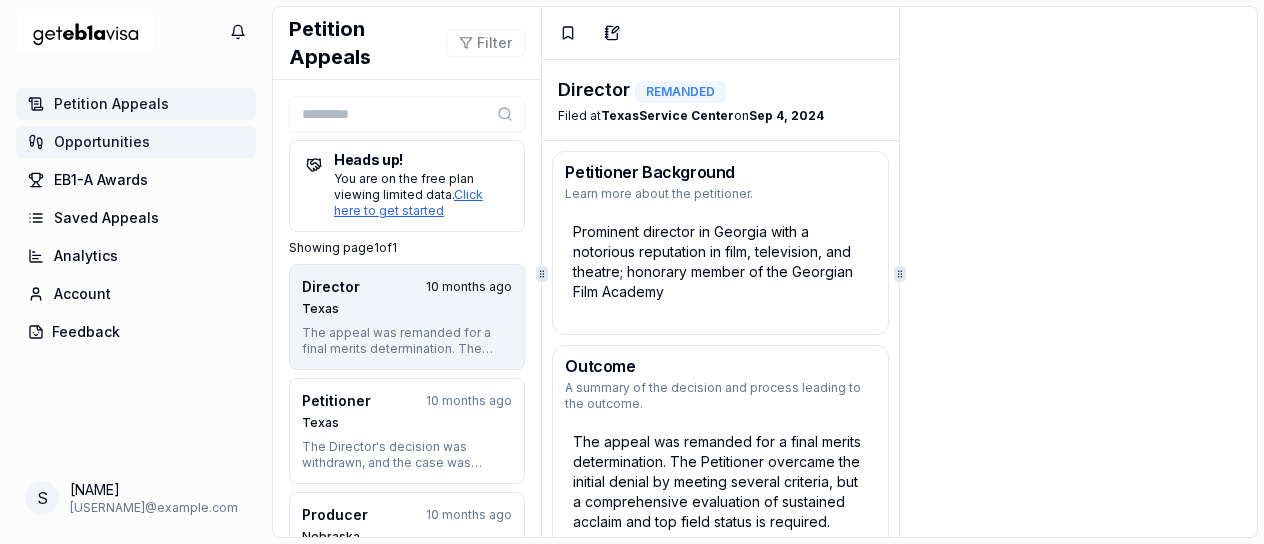 click on "Opportunities" at bounding box center [102, 142] 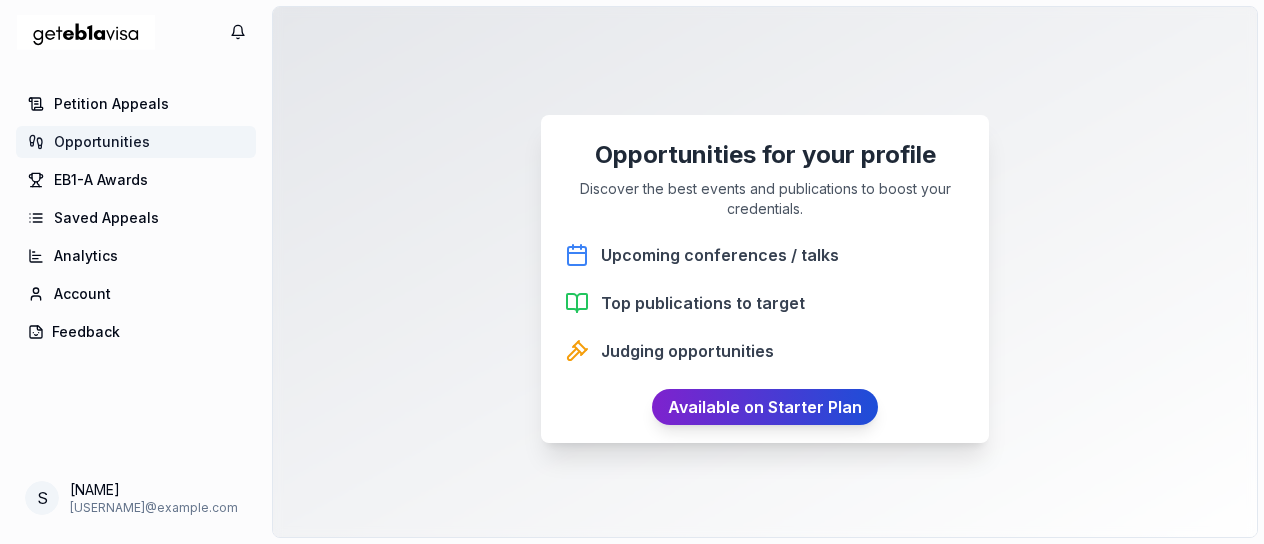 click on "Available on Starter Plan" at bounding box center (765, 407) 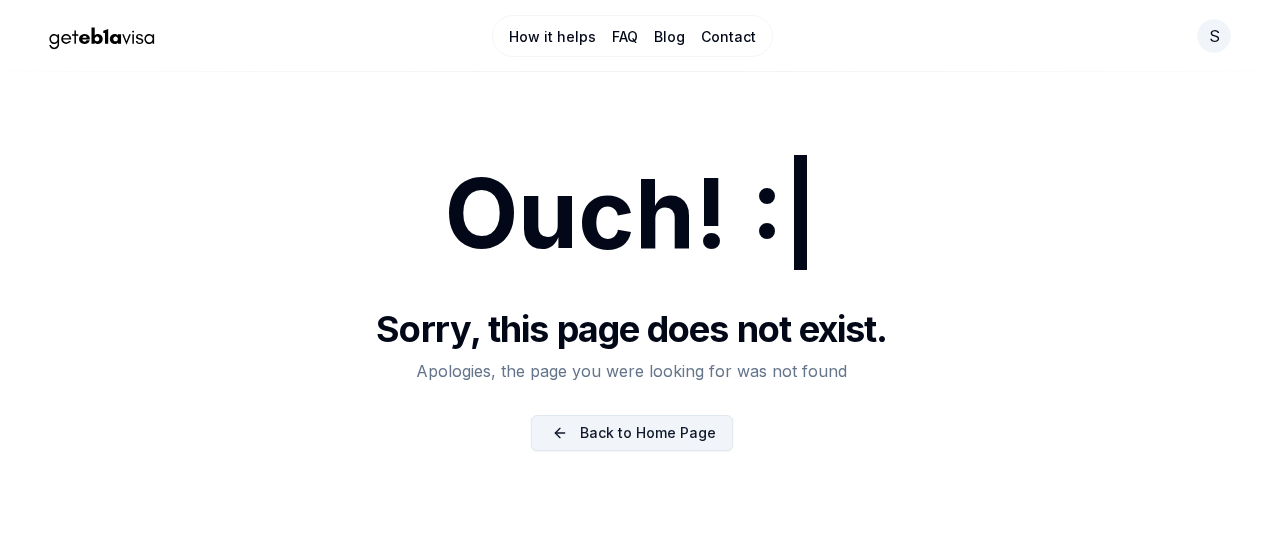 click on "Back to Home Page" at bounding box center [632, 433] 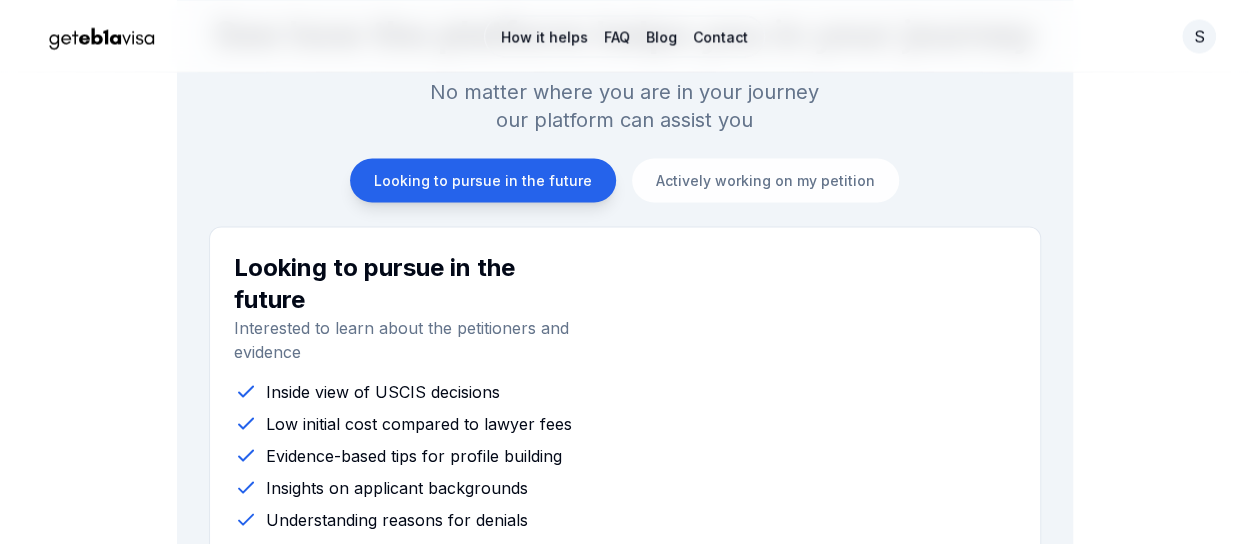 scroll, scrollTop: 1708, scrollLeft: 0, axis: vertical 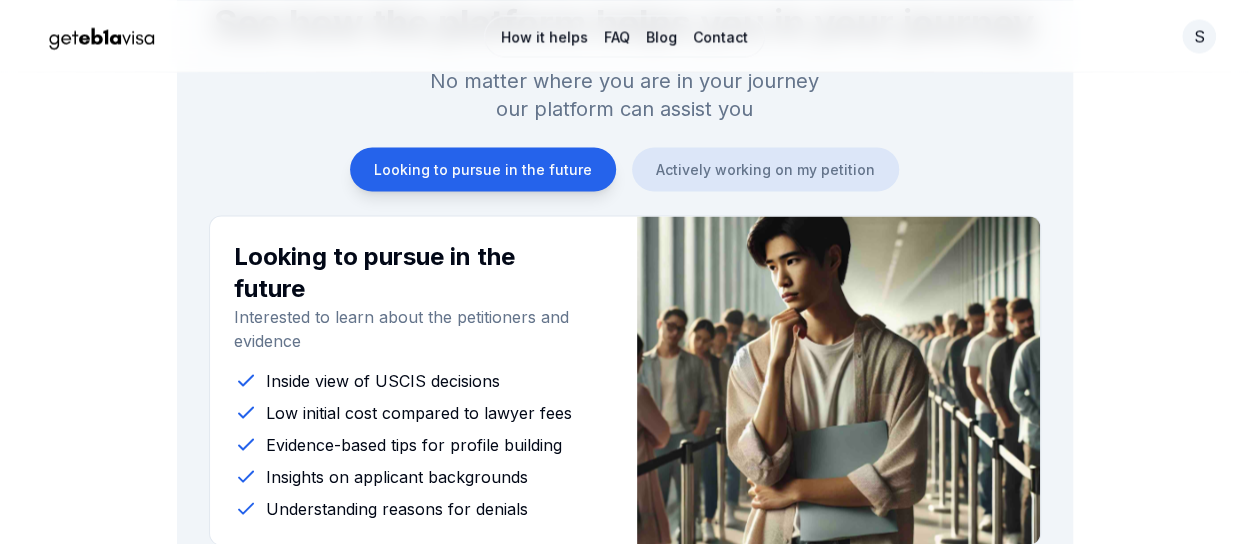 click on "Actively working on my petition" at bounding box center [765, 169] 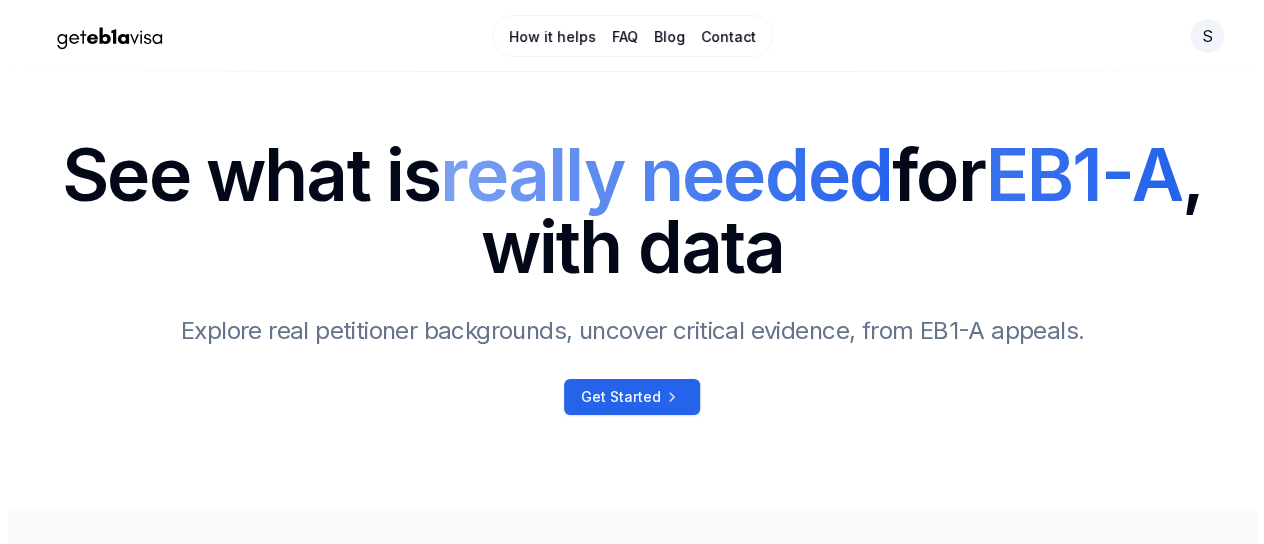scroll, scrollTop: 0, scrollLeft: 0, axis: both 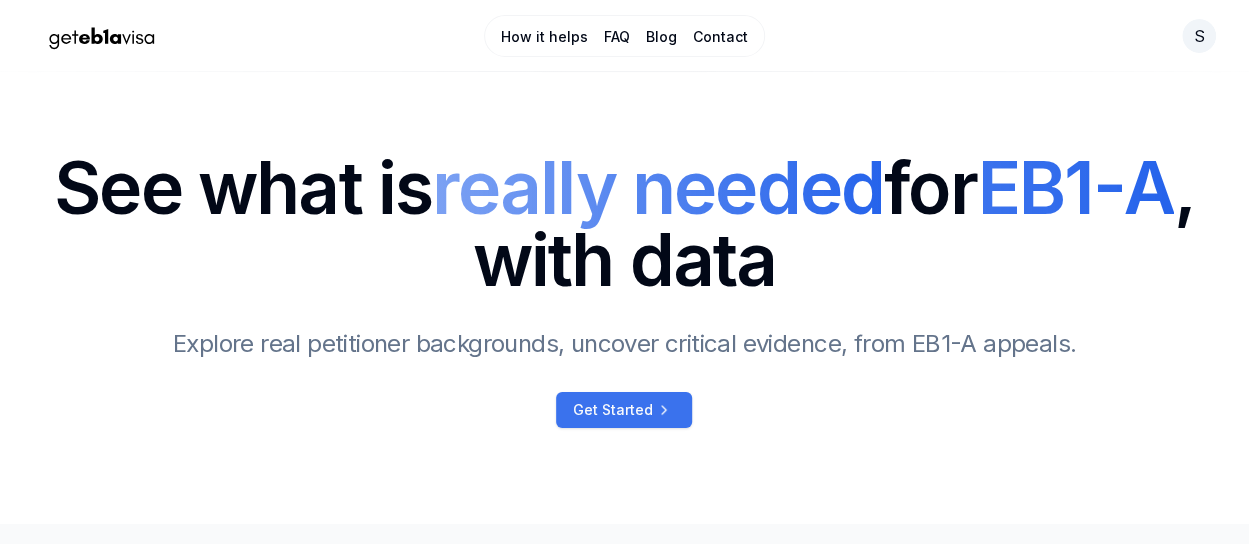 click on "Get Started" at bounding box center [612, 410] 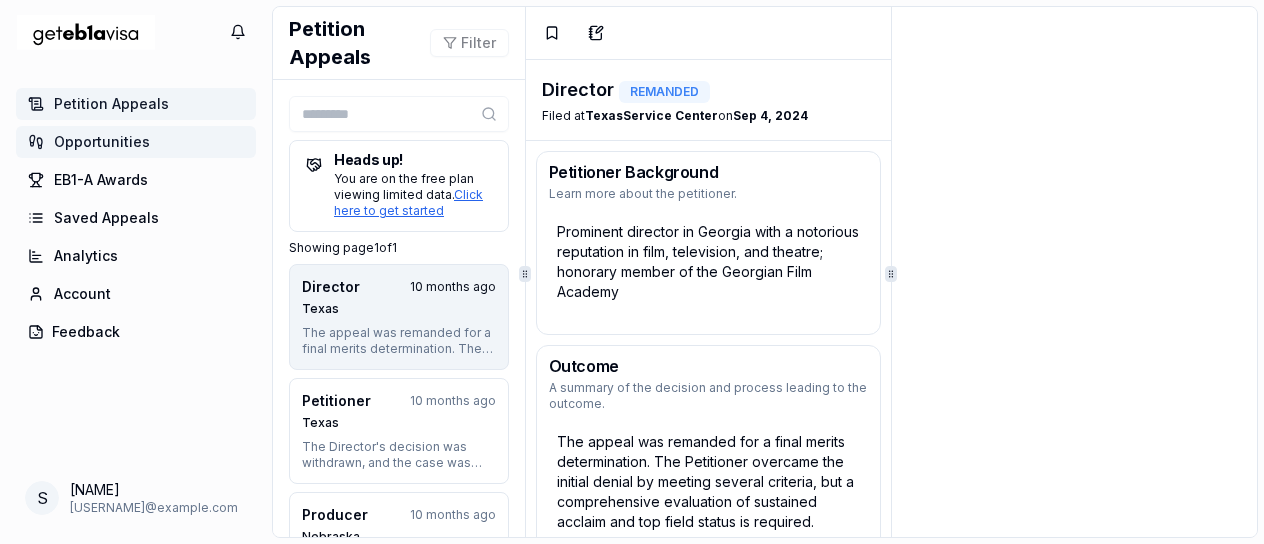 click on "Opportunities" at bounding box center (102, 142) 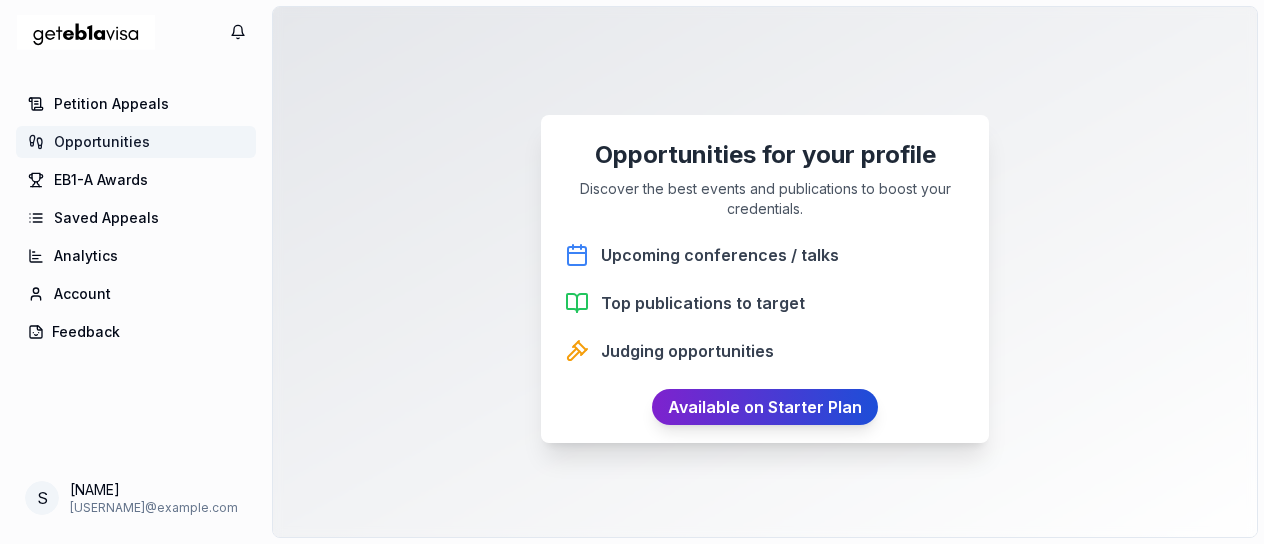 click on "Available on Starter Plan" at bounding box center [765, 407] 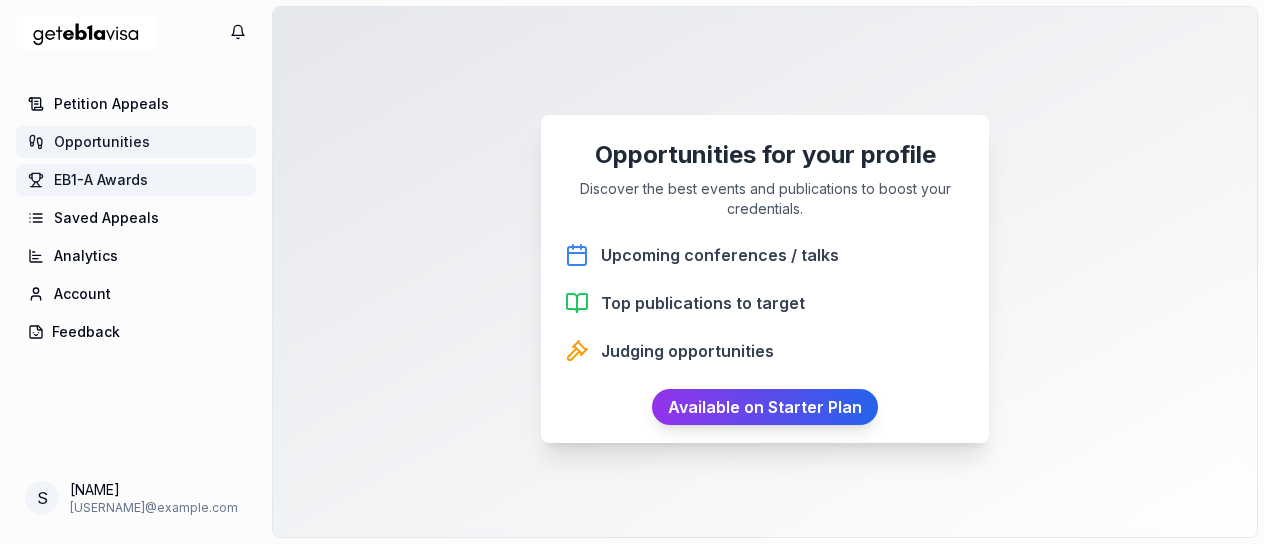 click on "EB1-A Awards" at bounding box center (101, 180) 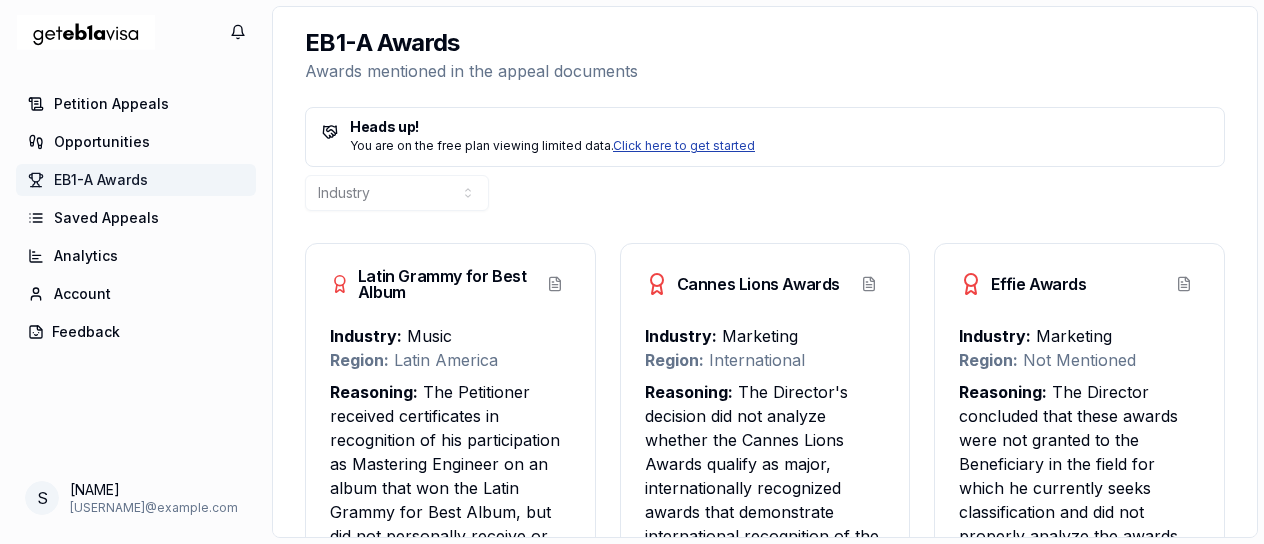 click on "Click here to get started" at bounding box center (684, 145) 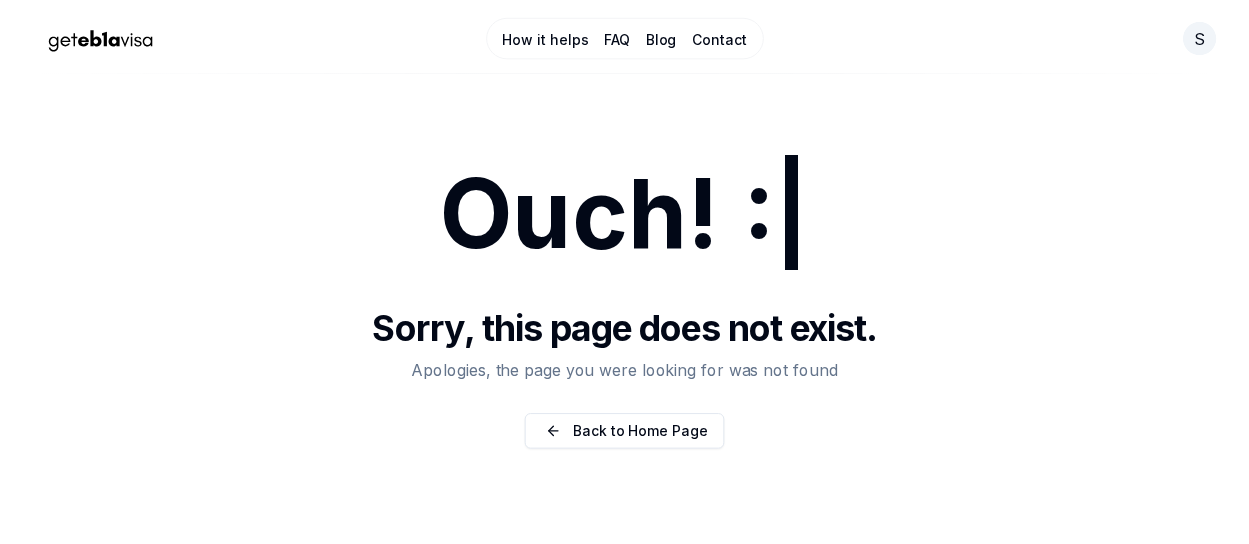 scroll, scrollTop: 0, scrollLeft: 0, axis: both 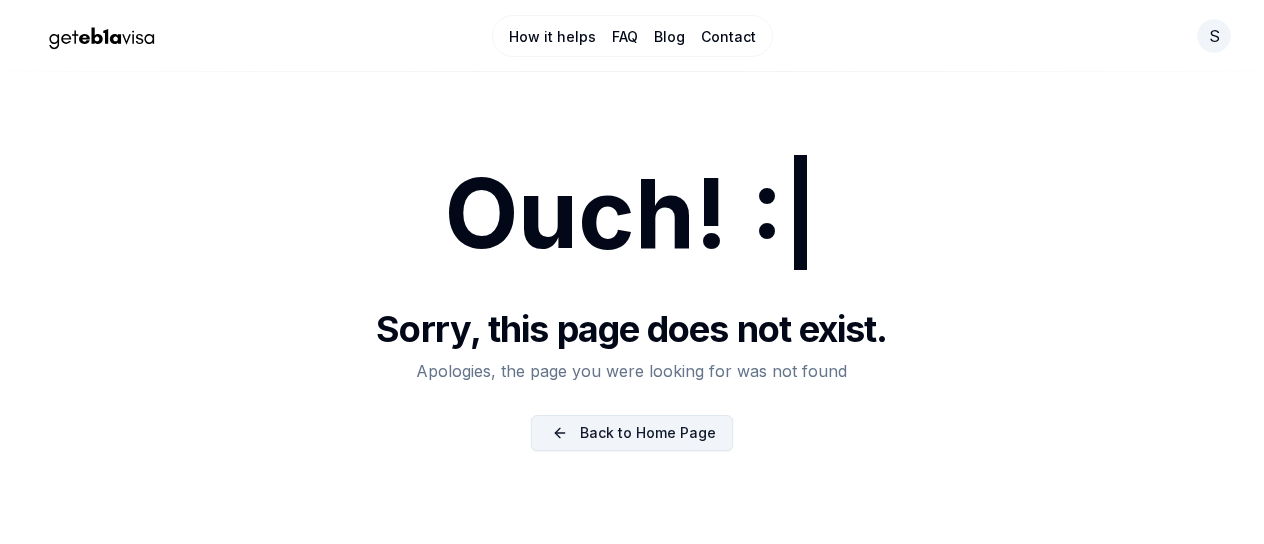 click on "Back to Home Page" at bounding box center [632, 433] 